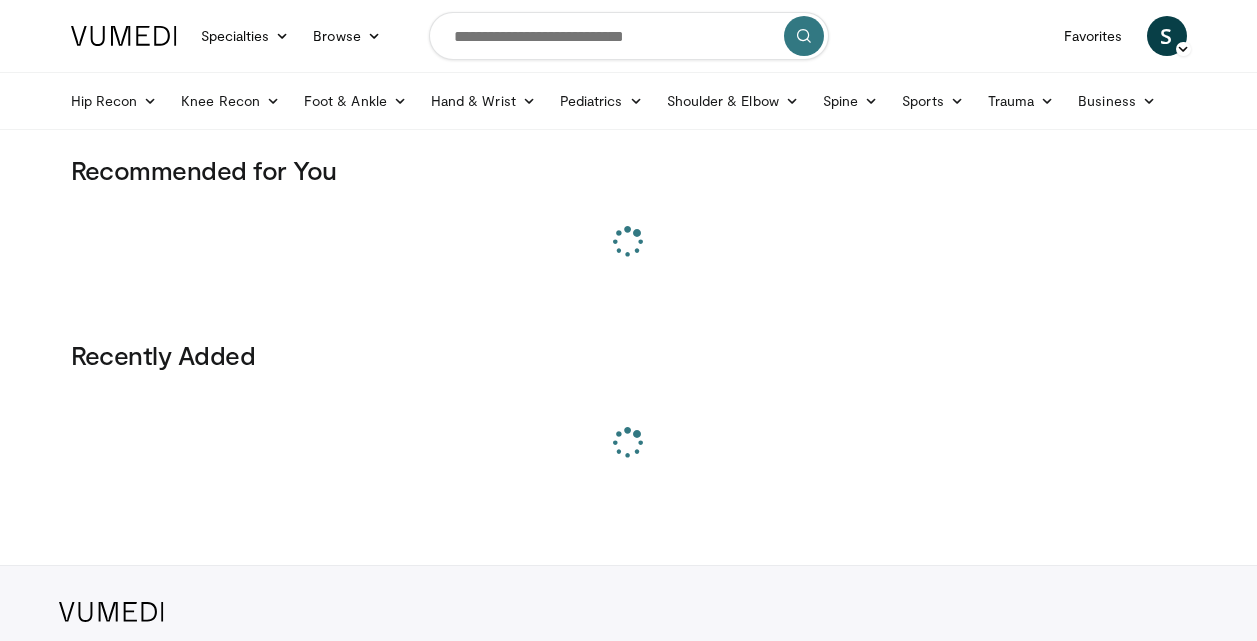 scroll, scrollTop: 0, scrollLeft: 0, axis: both 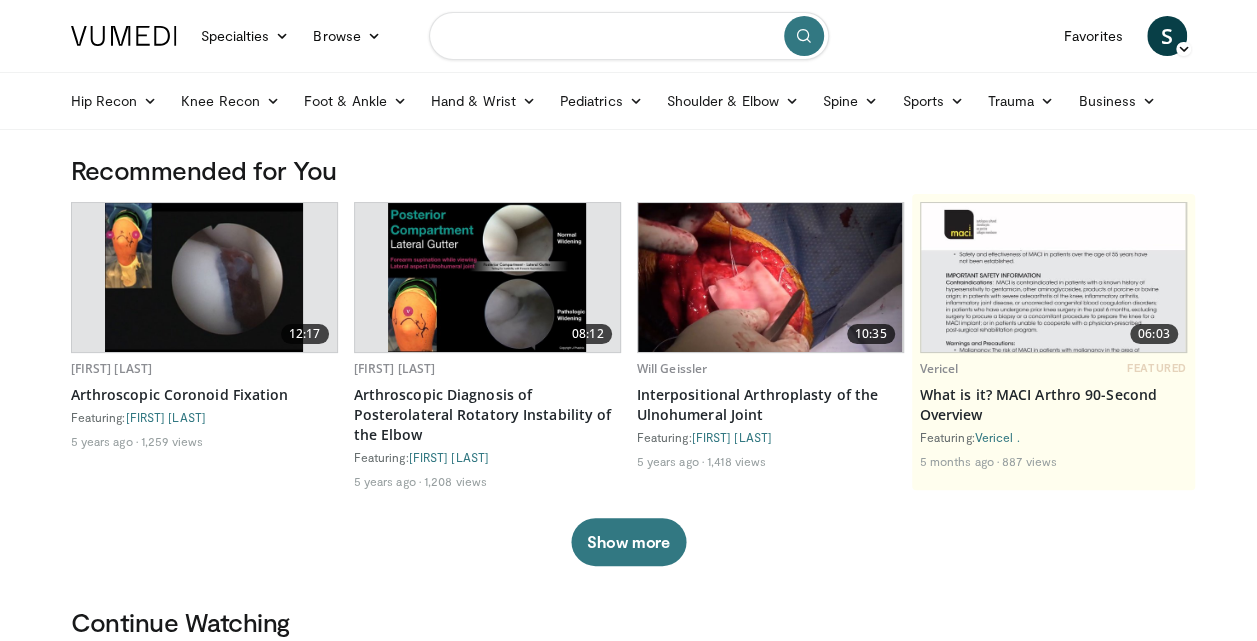 click at bounding box center [629, 36] 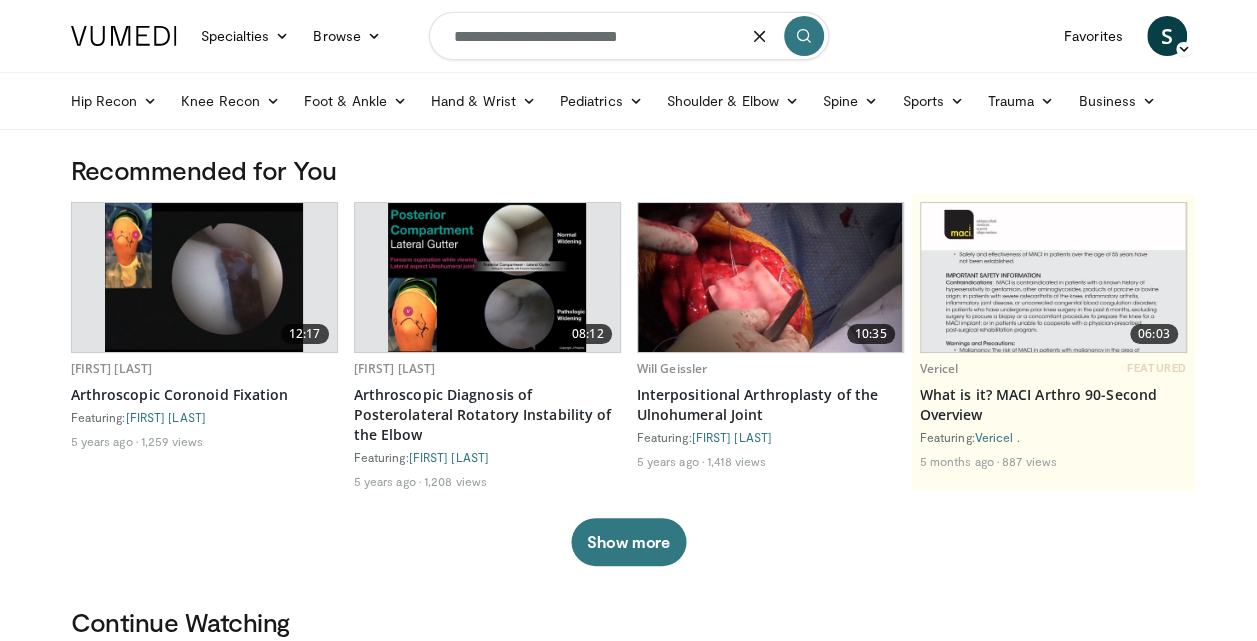 type on "**********" 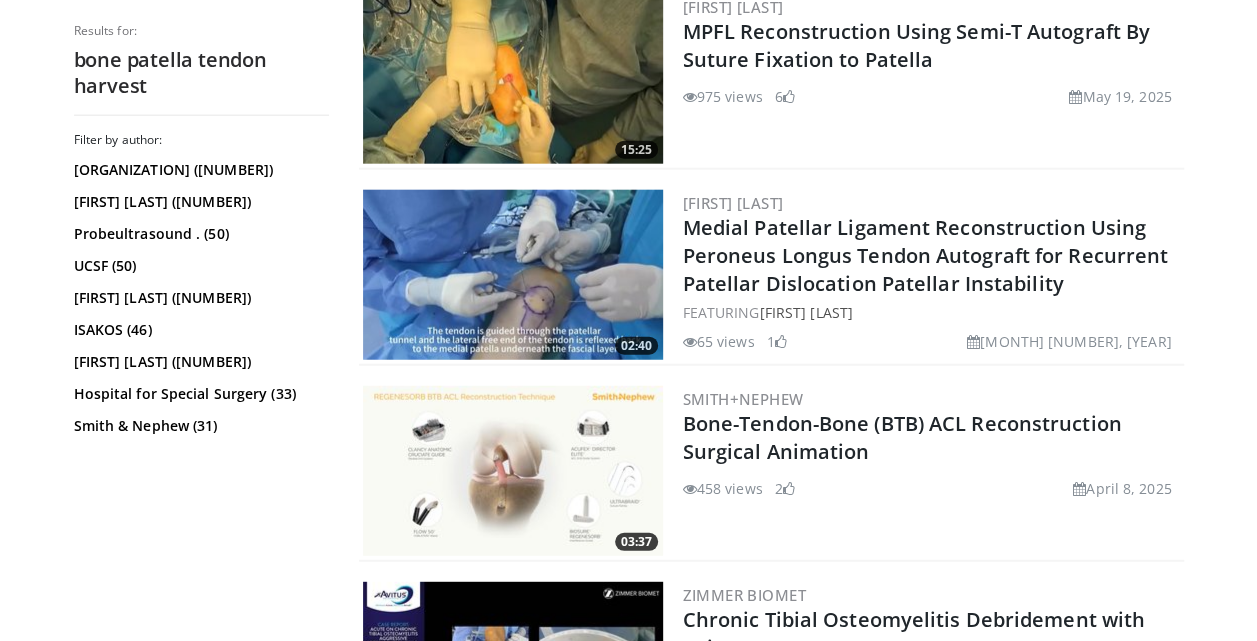 scroll, scrollTop: 2502, scrollLeft: 0, axis: vertical 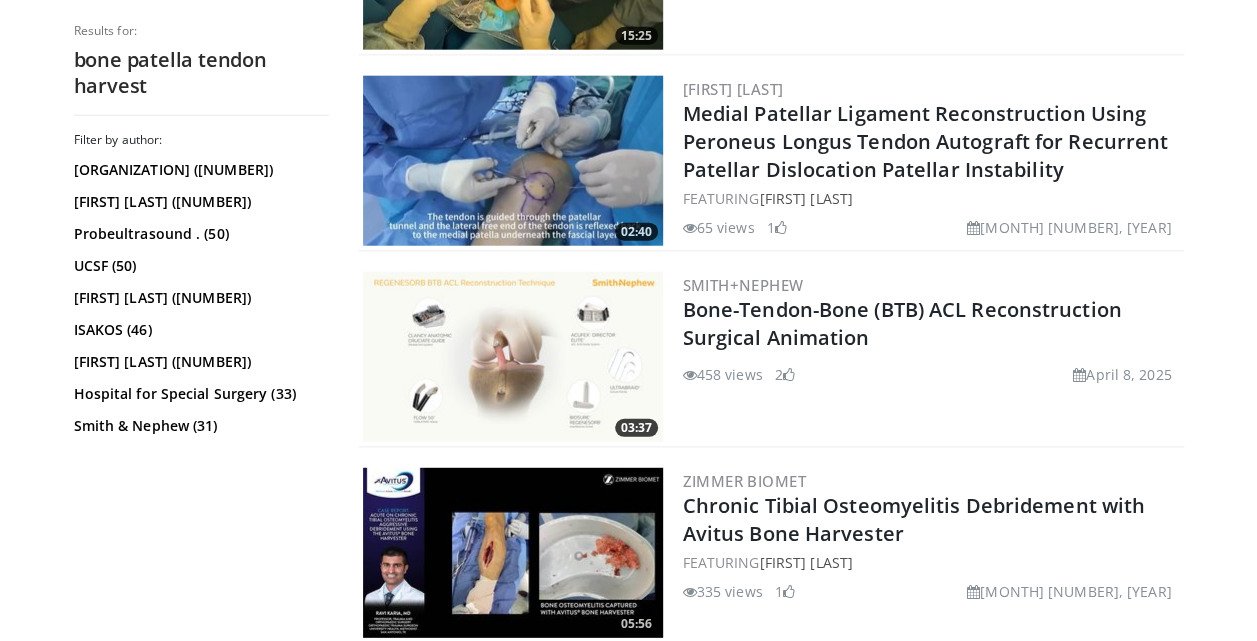 click at bounding box center (513, 357) 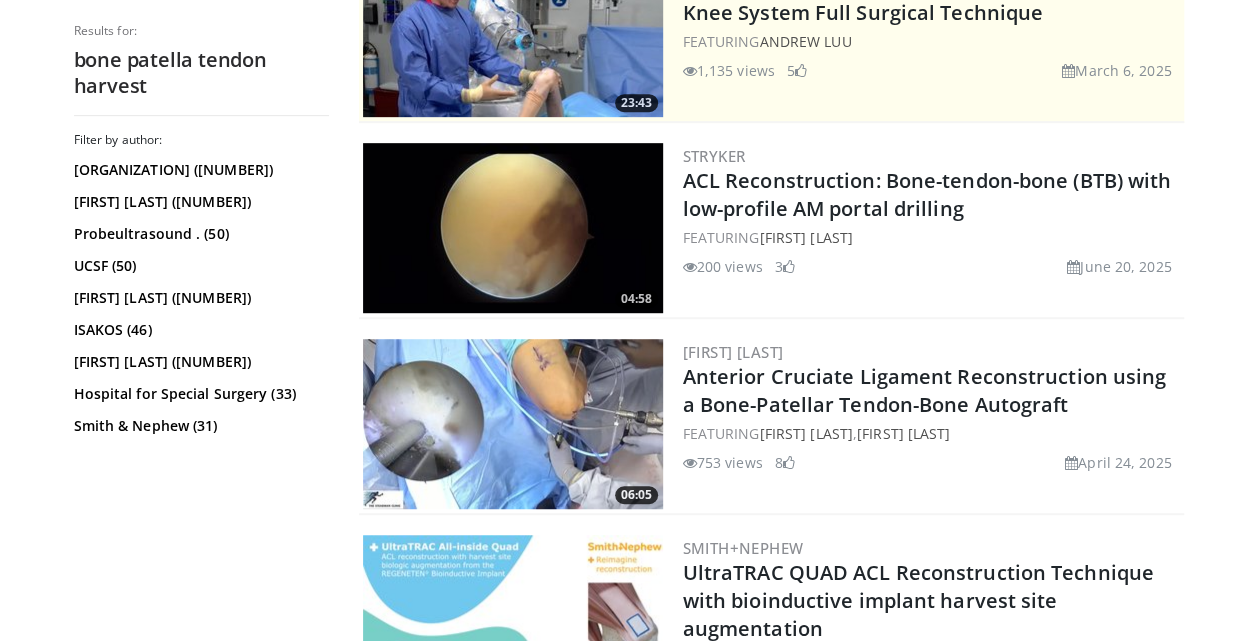 scroll, scrollTop: 541, scrollLeft: 0, axis: vertical 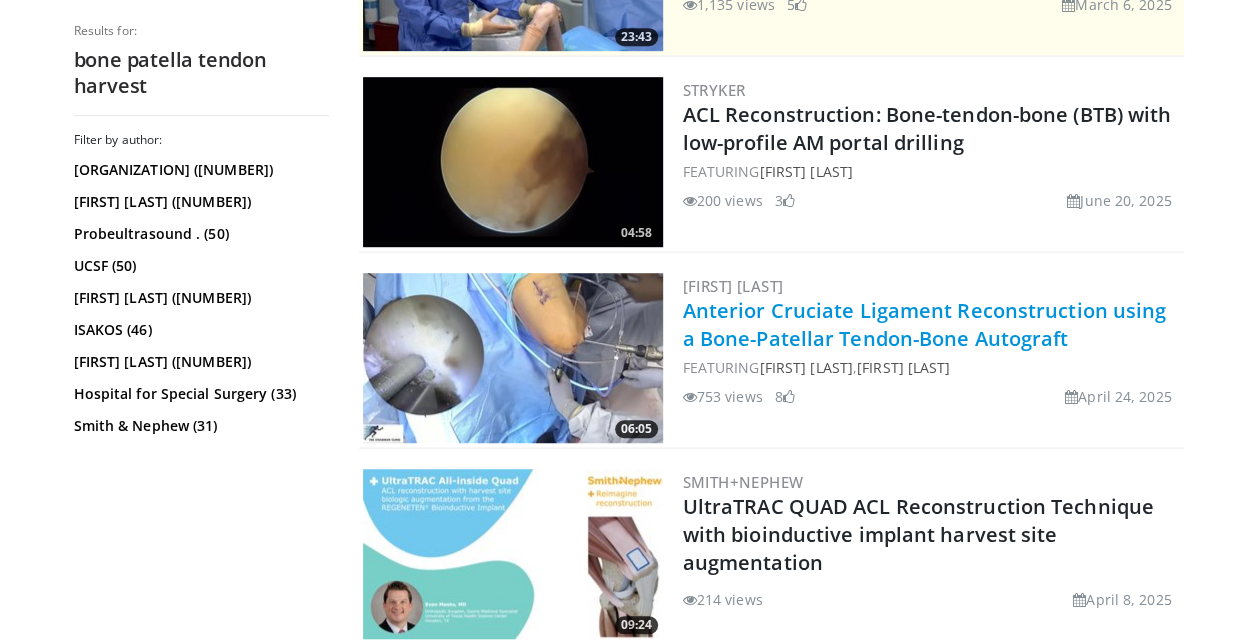 click on "Anterior Cruciate Ligament Reconstruction using a Bone-Patellar Tendon-Bone Autograft" at bounding box center (925, 324) 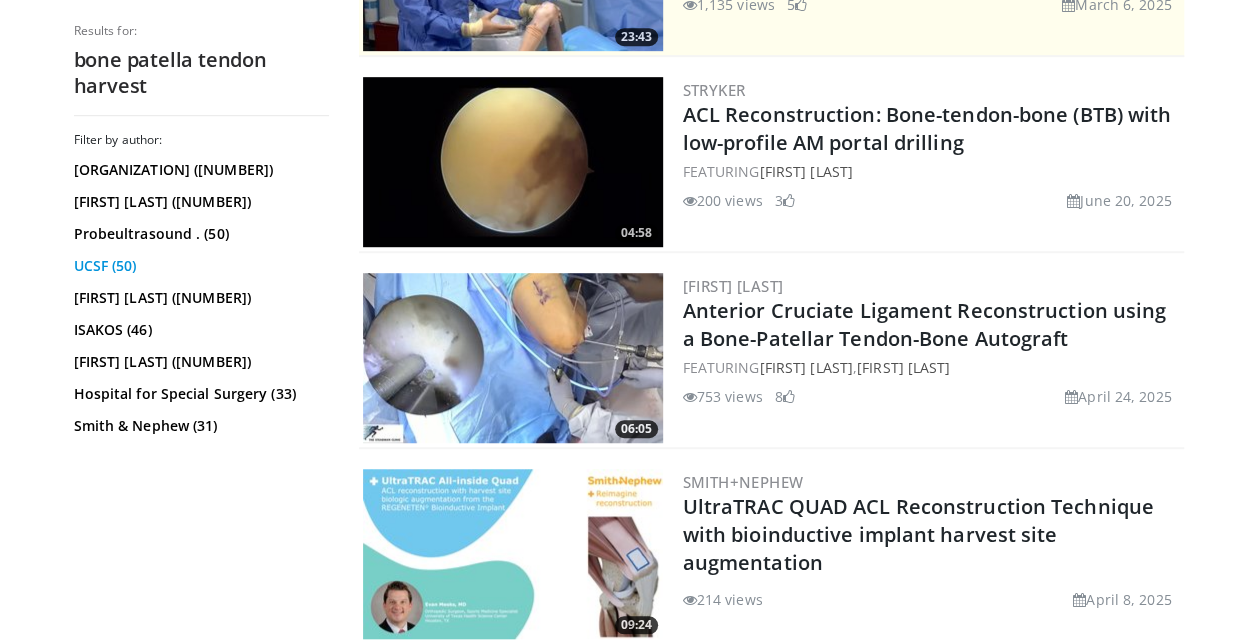 scroll, scrollTop: 0, scrollLeft: 0, axis: both 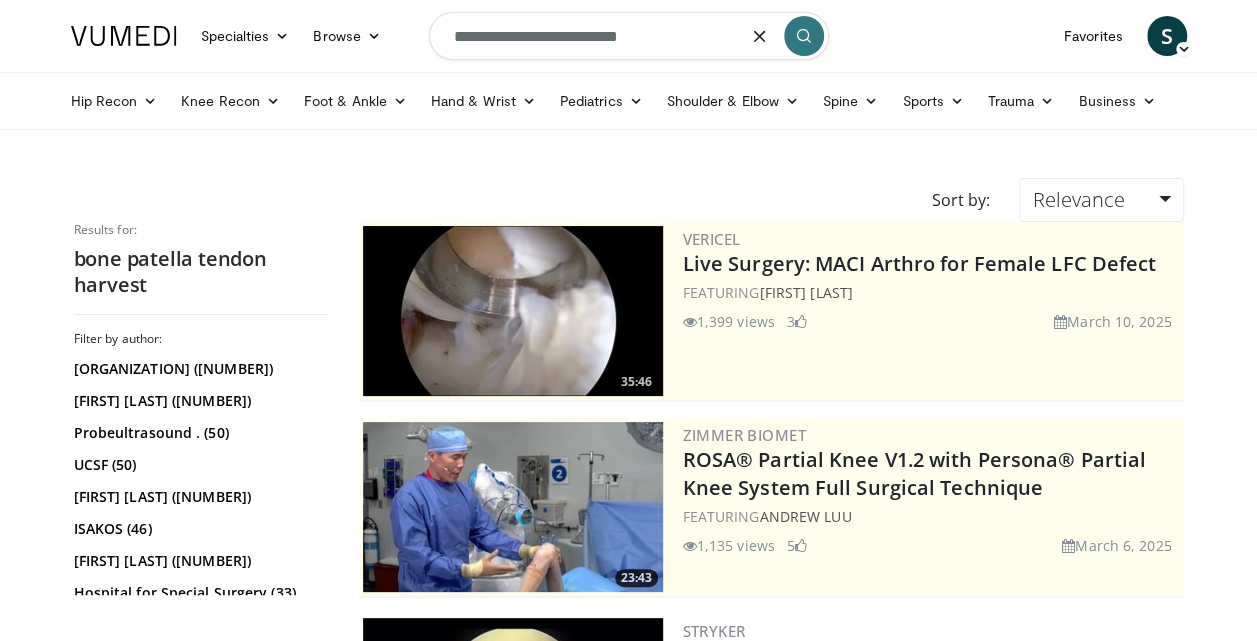 click on "**********" at bounding box center [629, 36] 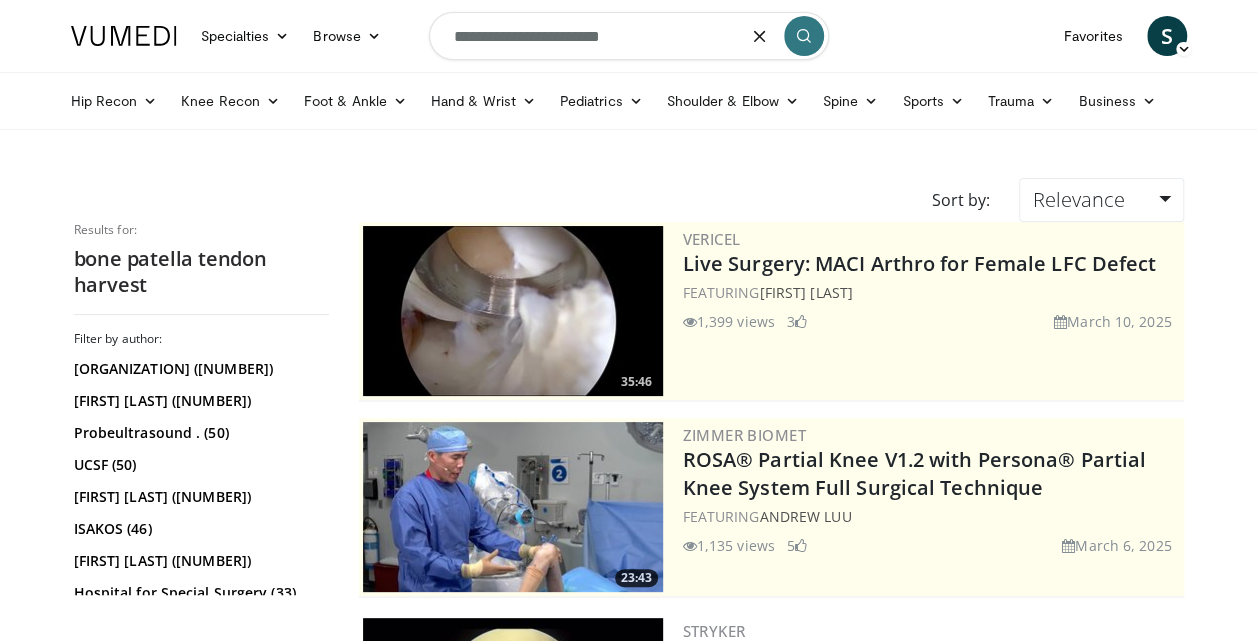 type on "**********" 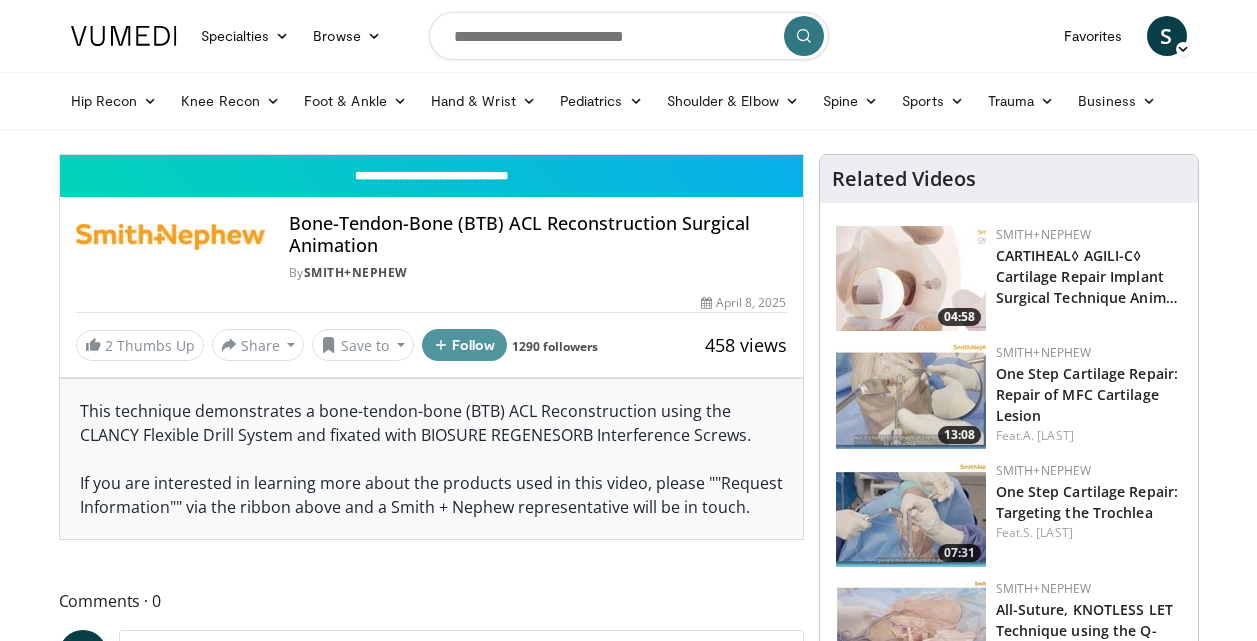 scroll, scrollTop: 0, scrollLeft: 0, axis: both 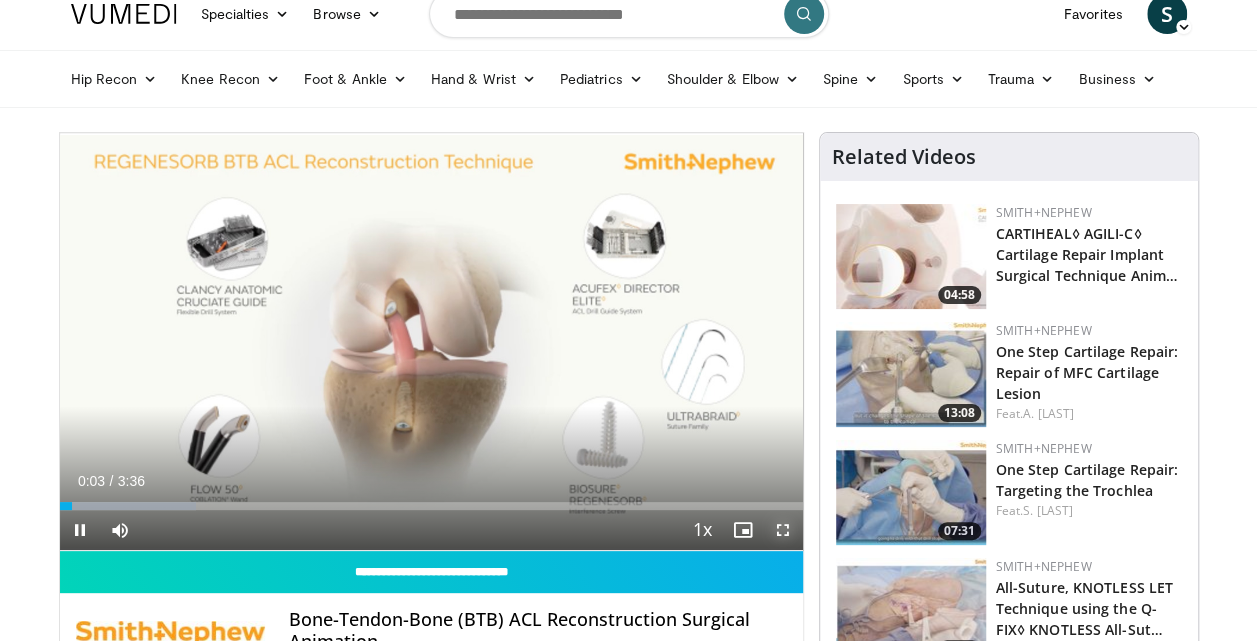 click at bounding box center [783, 530] 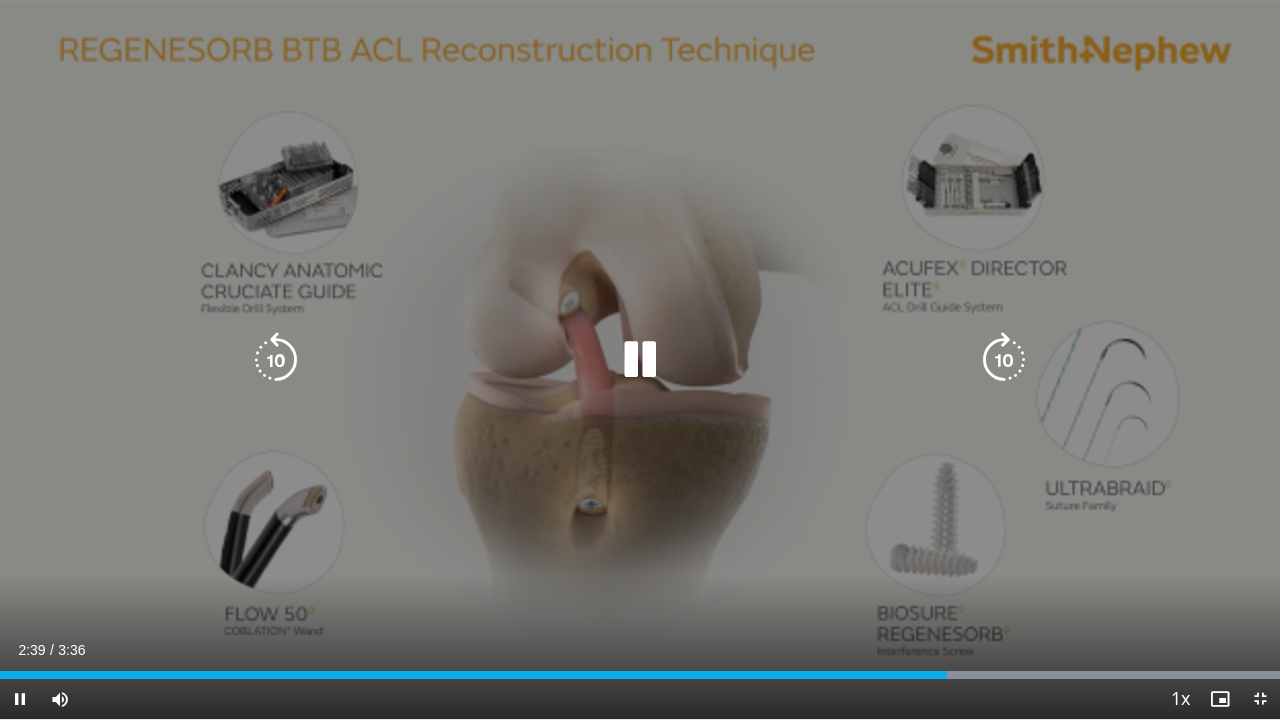click on "10 seconds
Tap to unmute" at bounding box center (640, 359) 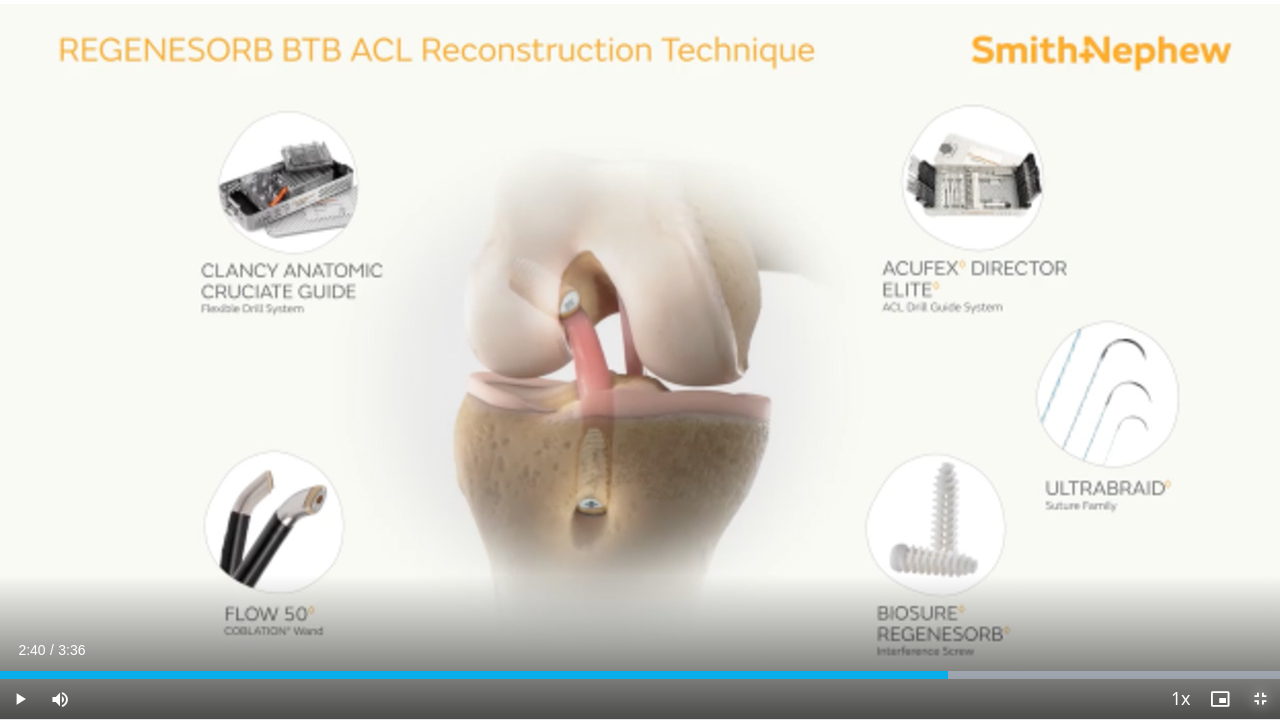 click at bounding box center [1260, 699] 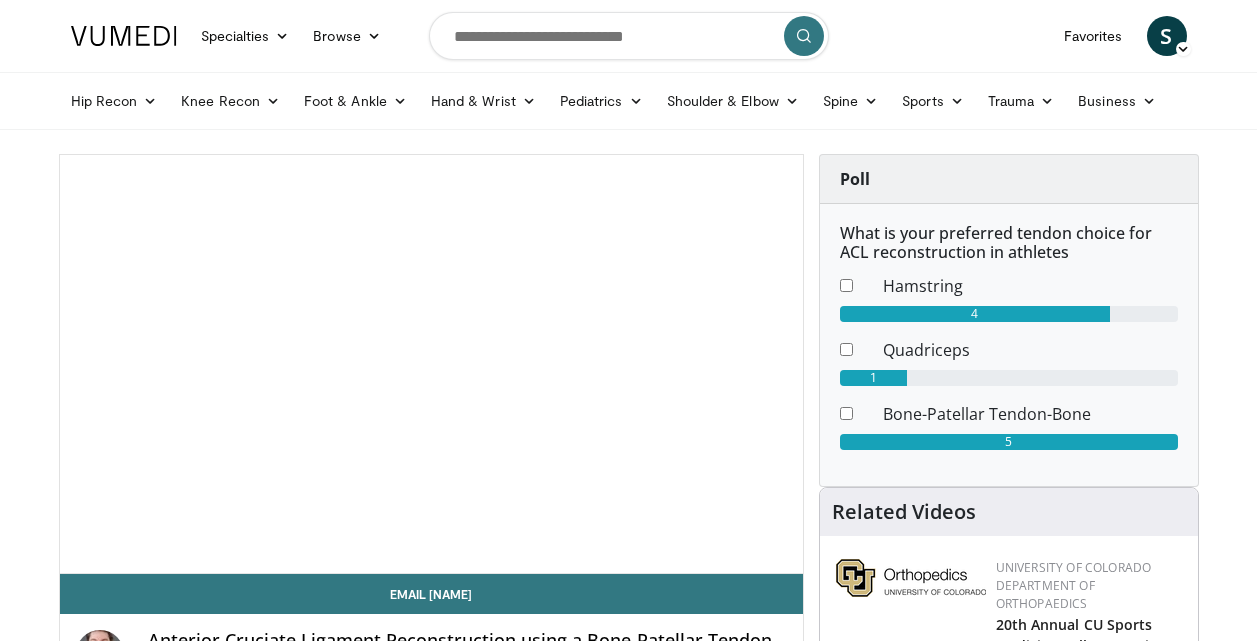 scroll, scrollTop: 0, scrollLeft: 0, axis: both 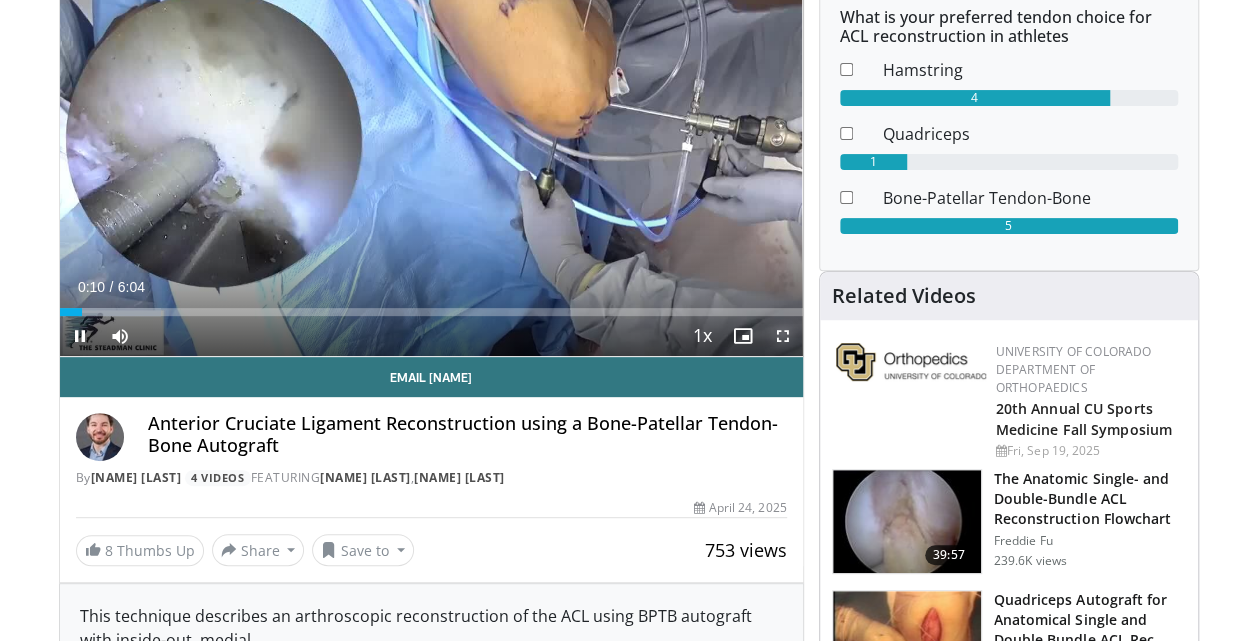 click at bounding box center (783, 336) 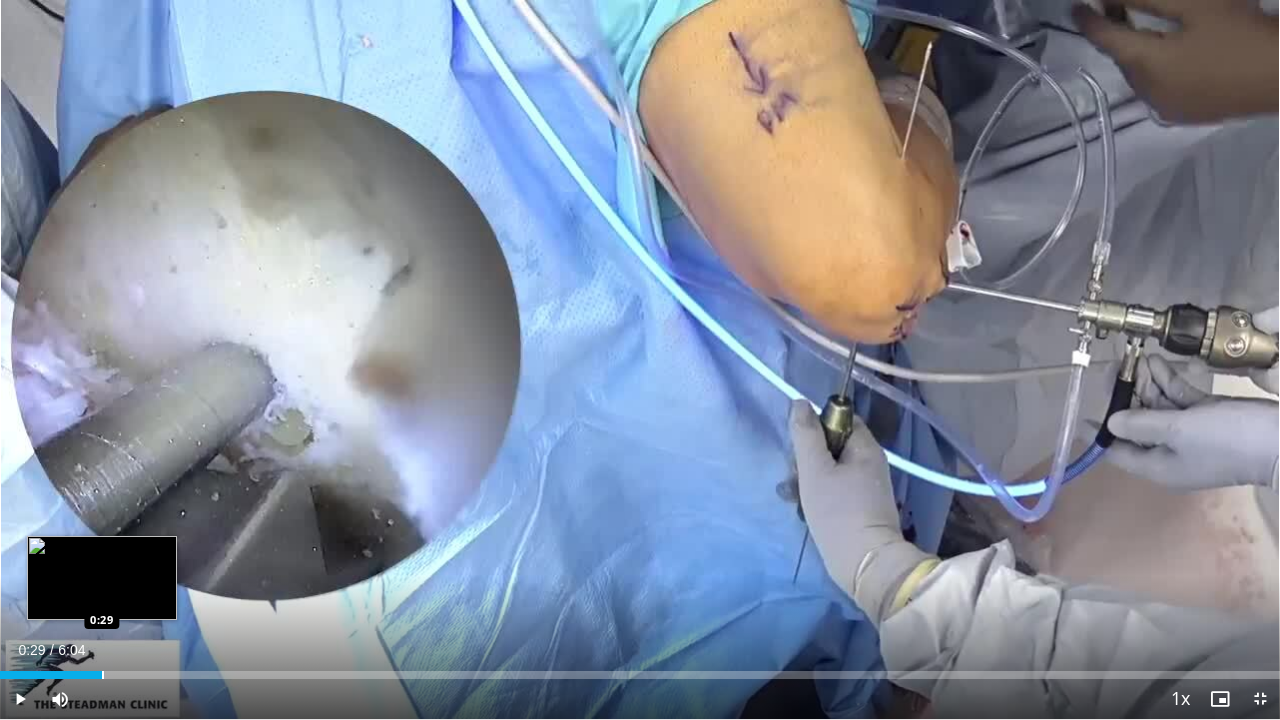 click on "Loaded :  8.23% 0:29 0:29" at bounding box center (640, 669) 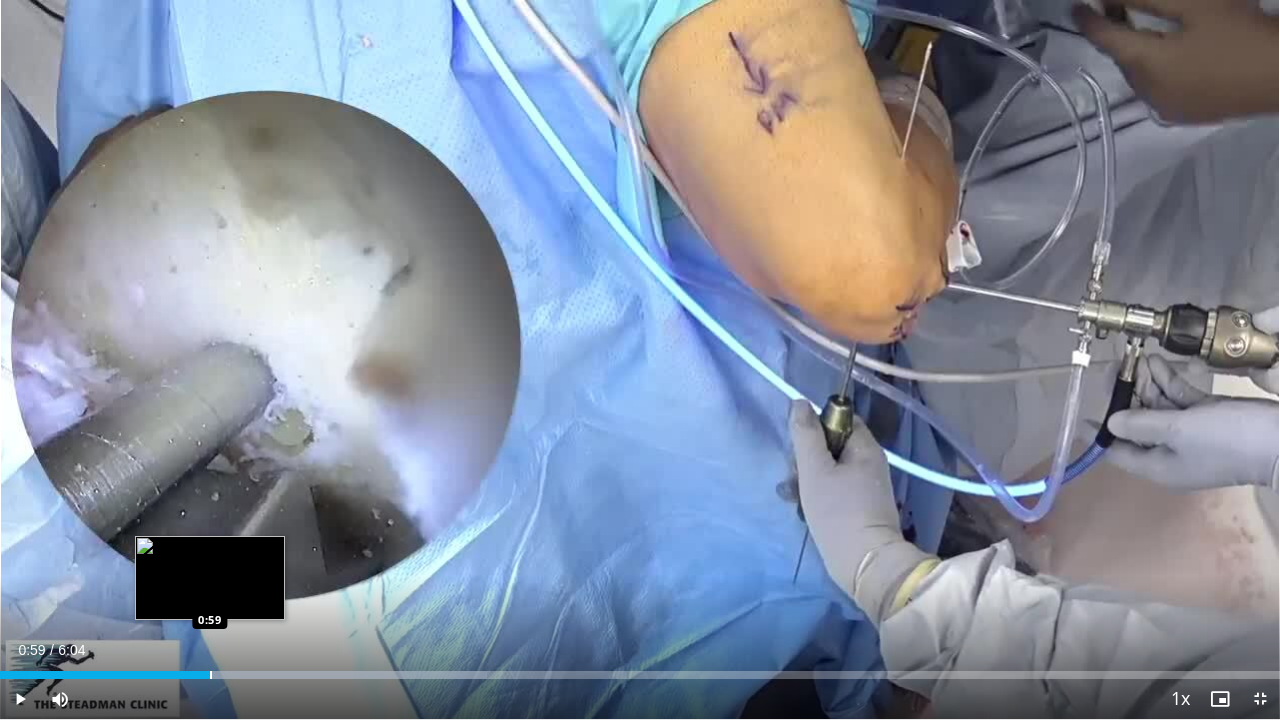 click at bounding box center [211, 675] 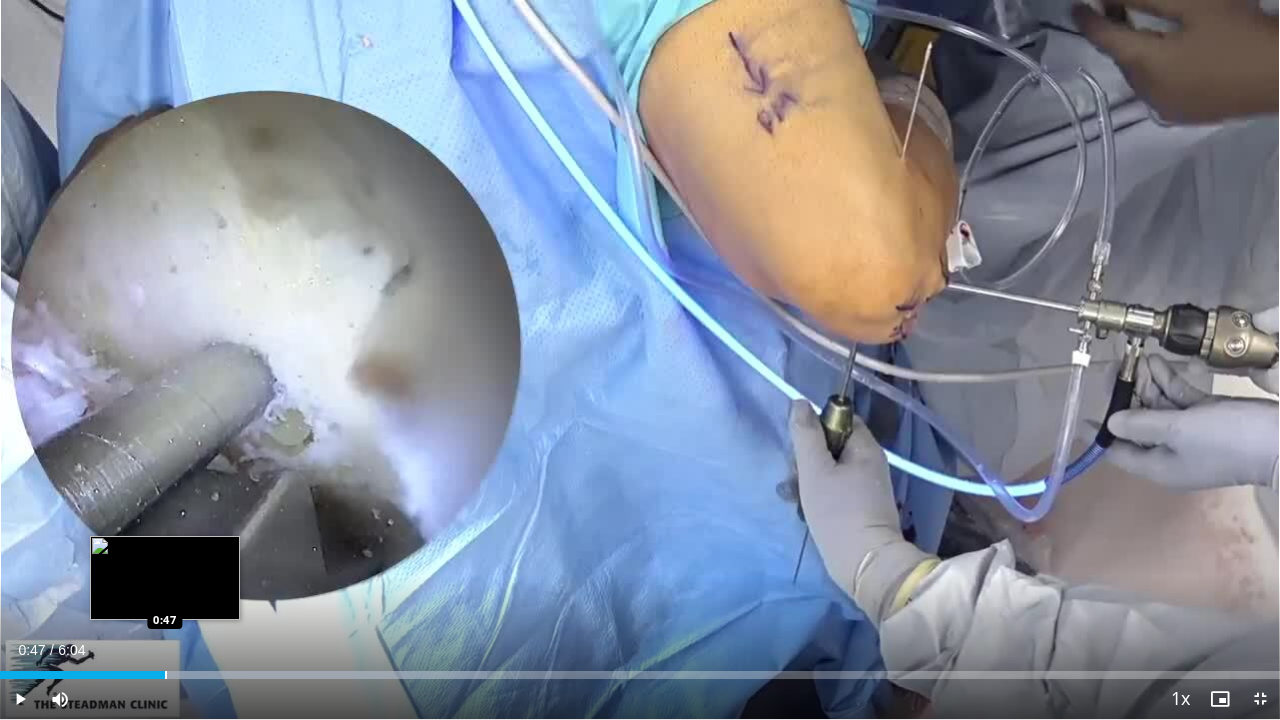 click at bounding box center (166, 675) 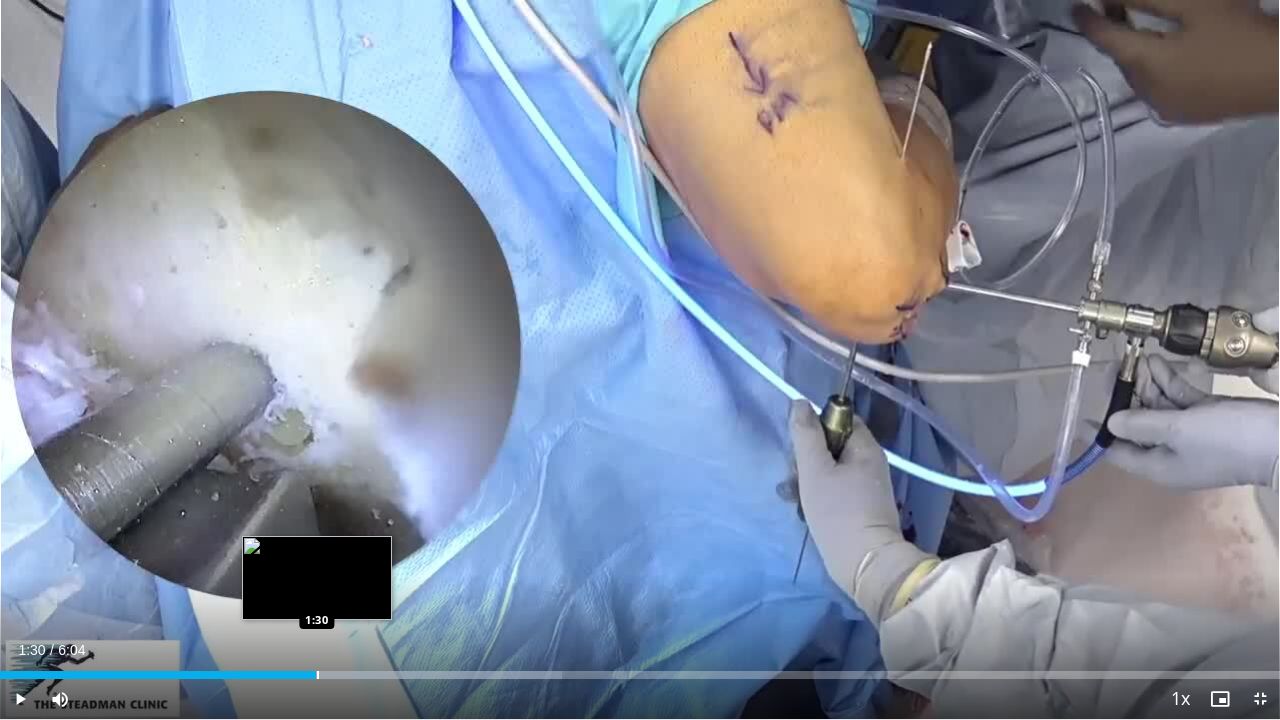 click on "1:30" at bounding box center [158, 675] 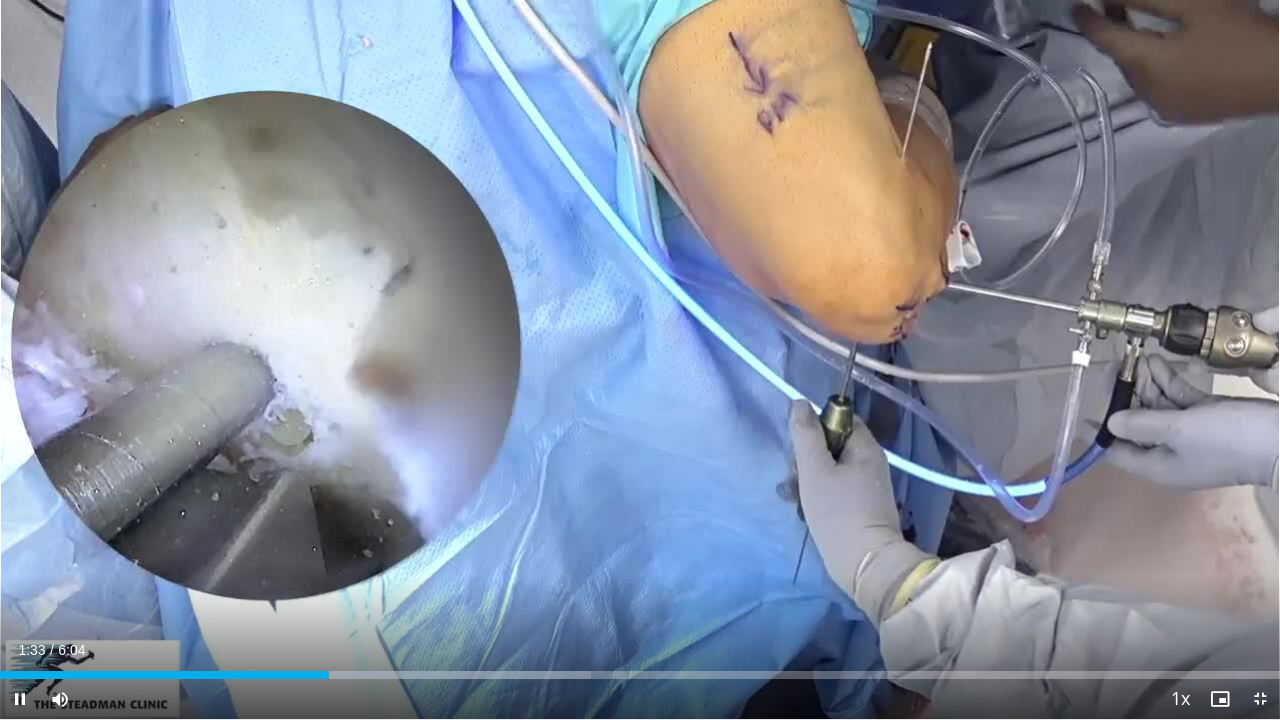 click on "Current Time  1:33 / Duration  6:04 Pause Skip Backward Skip Forward Mute Loaded :  46.21% 1:33 1:09 Stream Type  LIVE Seek to live, currently behind live LIVE   1x Playback Rate 0.5x 0.75x 1x , selected 1.25x 1.5x 1.75x 2x Chapters Chapters Descriptions descriptions off , selected Captions captions settings , opens captions settings dialog captions off , selected Audio Track en (Main) , selected Exit Fullscreen Enable picture-in-picture mode" at bounding box center (640, 699) 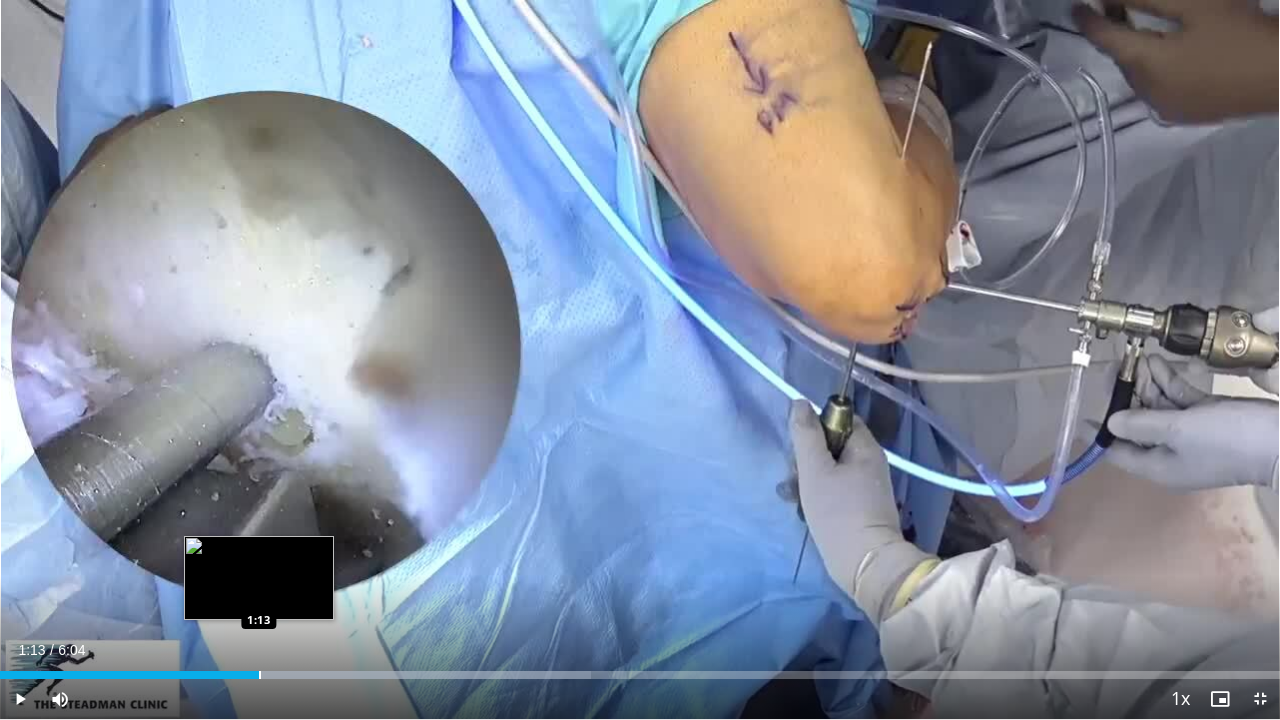 click on "Loaded :  46.21% 1:35 1:13" at bounding box center [640, 669] 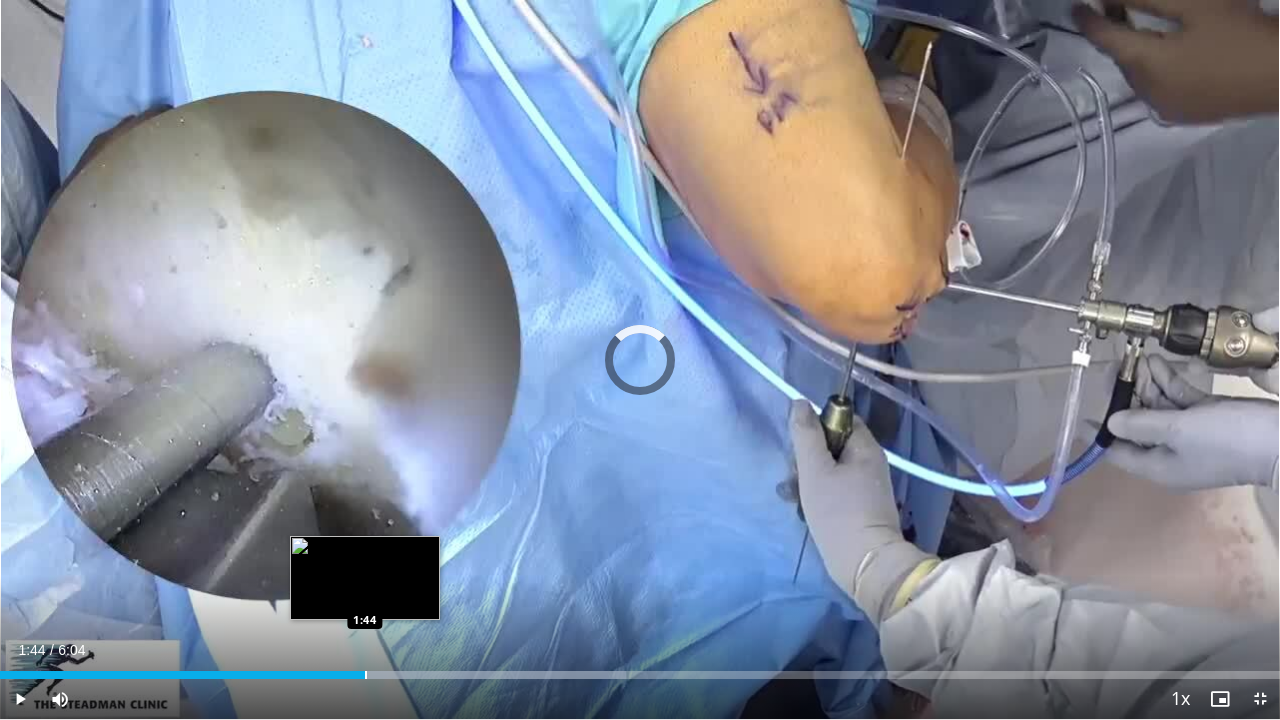 click at bounding box center (366, 675) 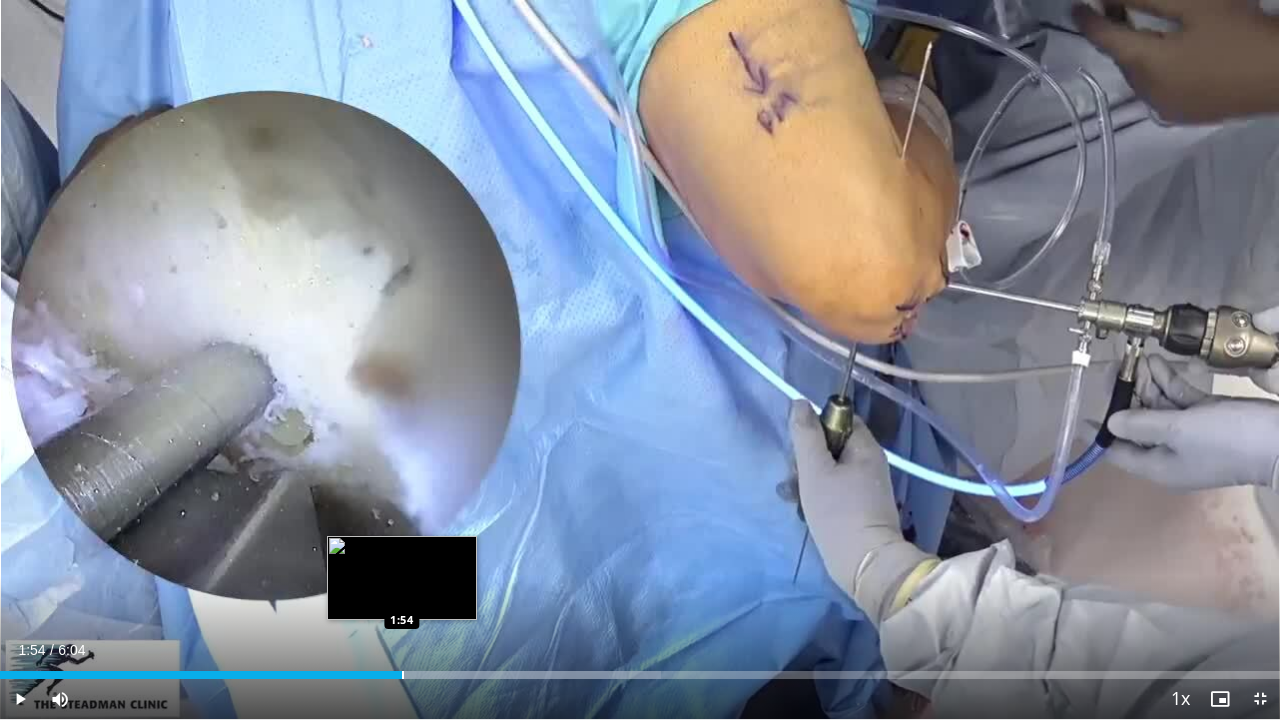 click at bounding box center (403, 675) 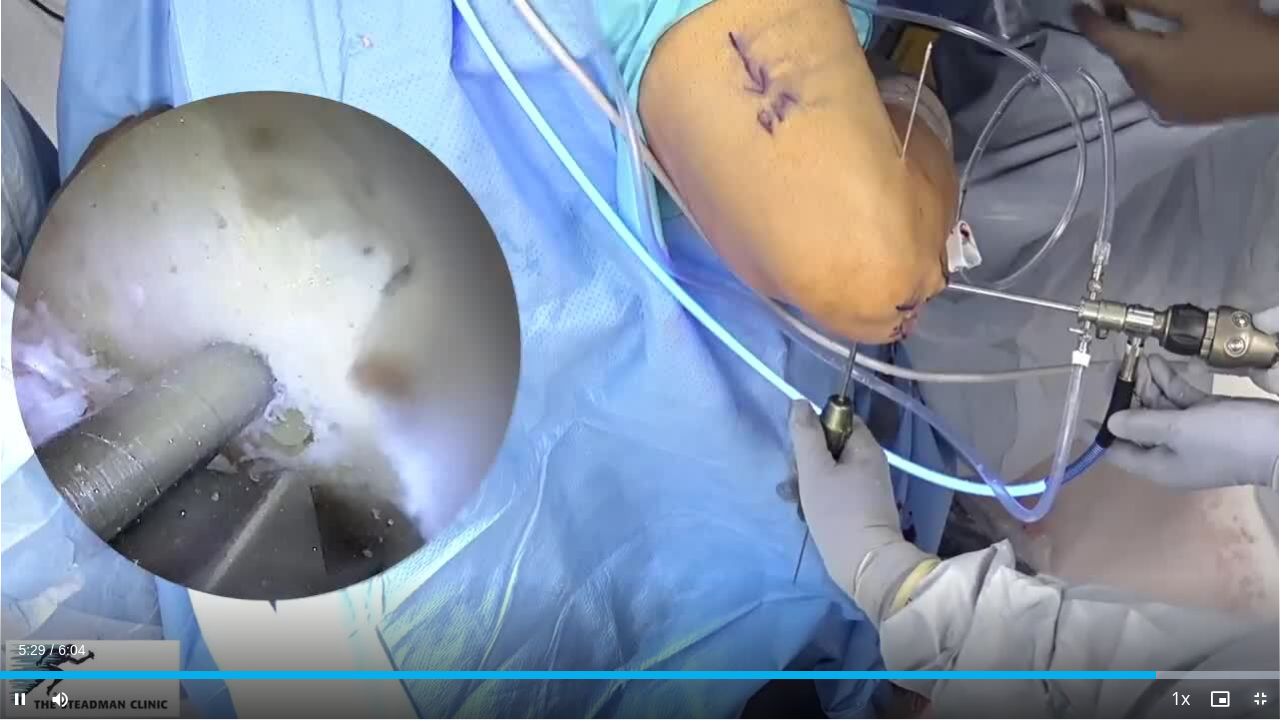 click at bounding box center (1260, 699) 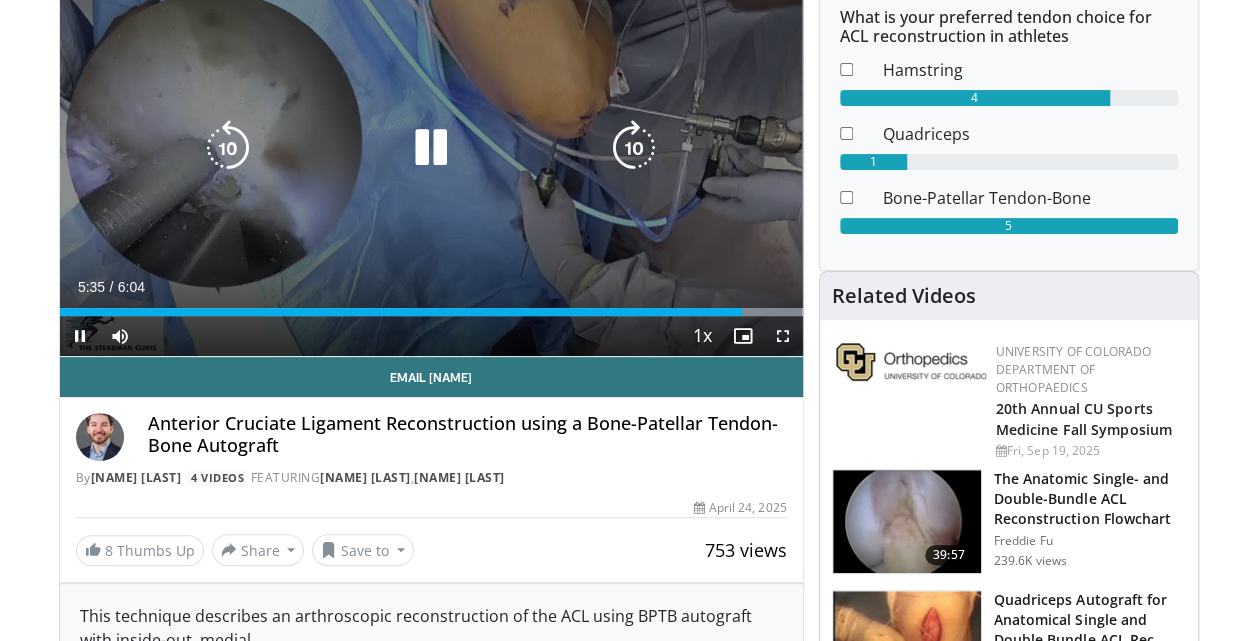 click on "10 seconds
Tap to unmute" at bounding box center [431, 147] 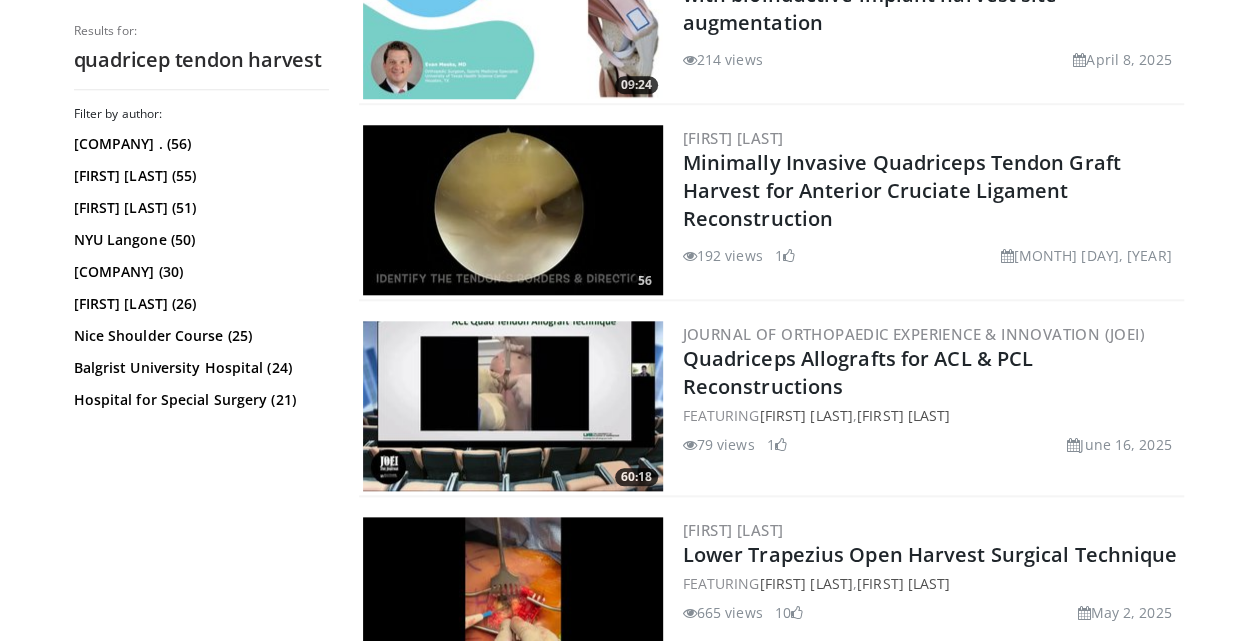 scroll, scrollTop: 886, scrollLeft: 0, axis: vertical 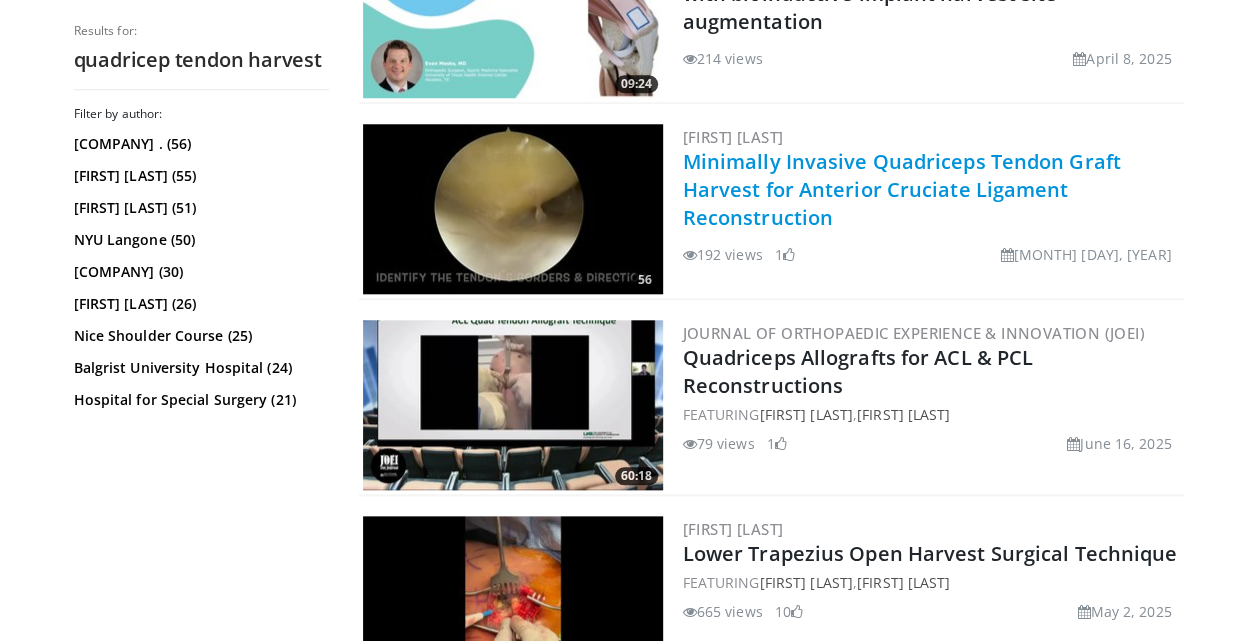 click on "Minimally Invasive Quadriceps Tendon Graft Harvest for Anterior Cruciate Ligament Reconstruction" at bounding box center [902, 189] 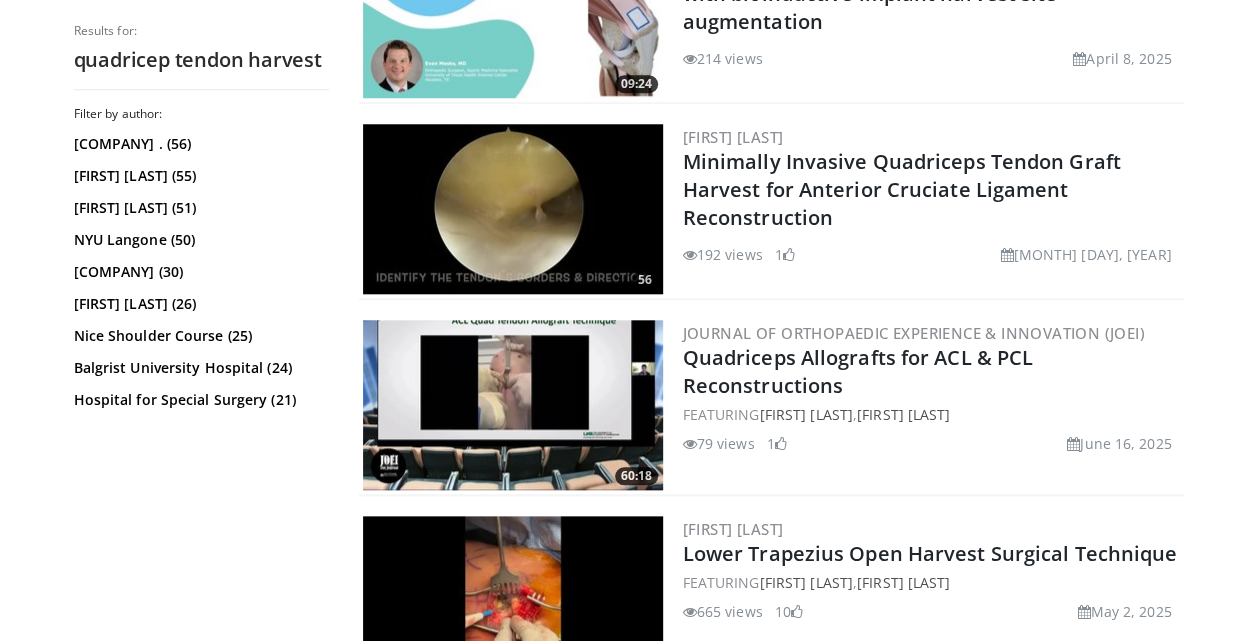 click at bounding box center (513, 405) 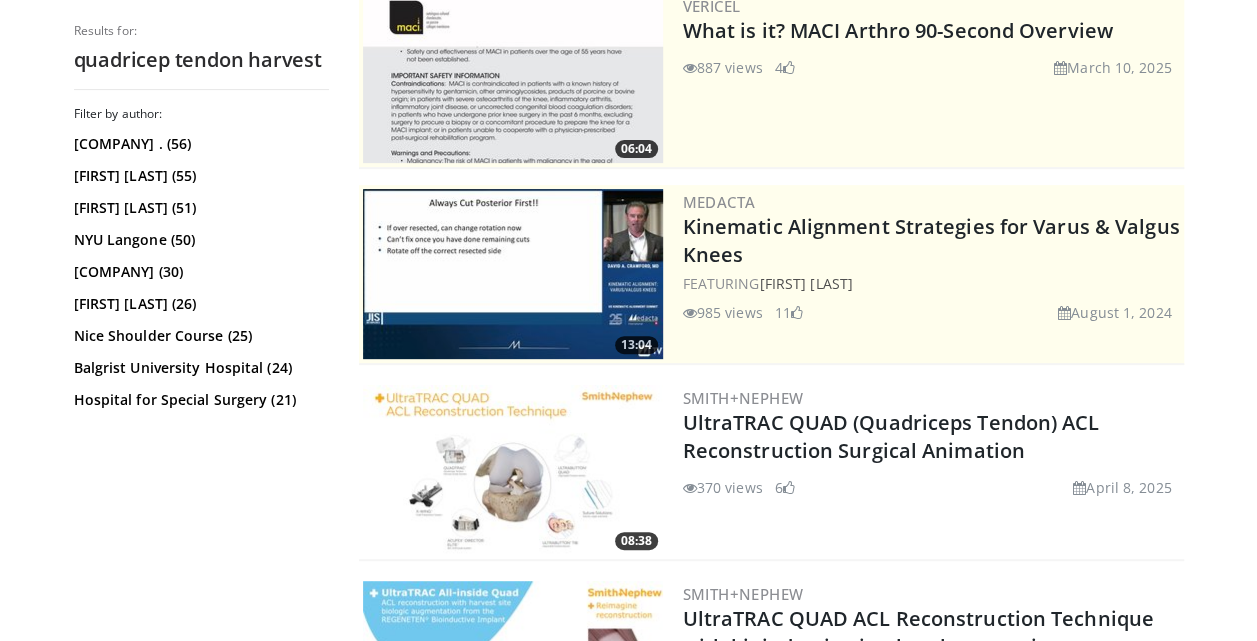 scroll, scrollTop: 390, scrollLeft: 0, axis: vertical 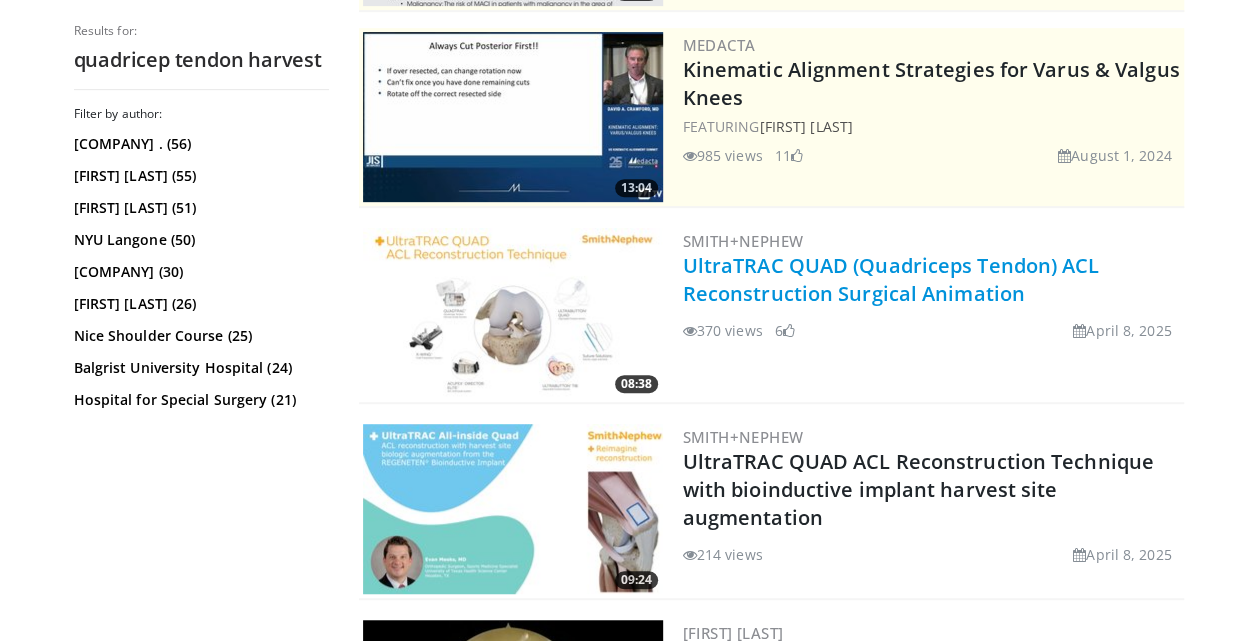 click on "UltraTRAC QUAD (Quadriceps Tendon) ACL Reconstruction Surgical Animation" at bounding box center [891, 279] 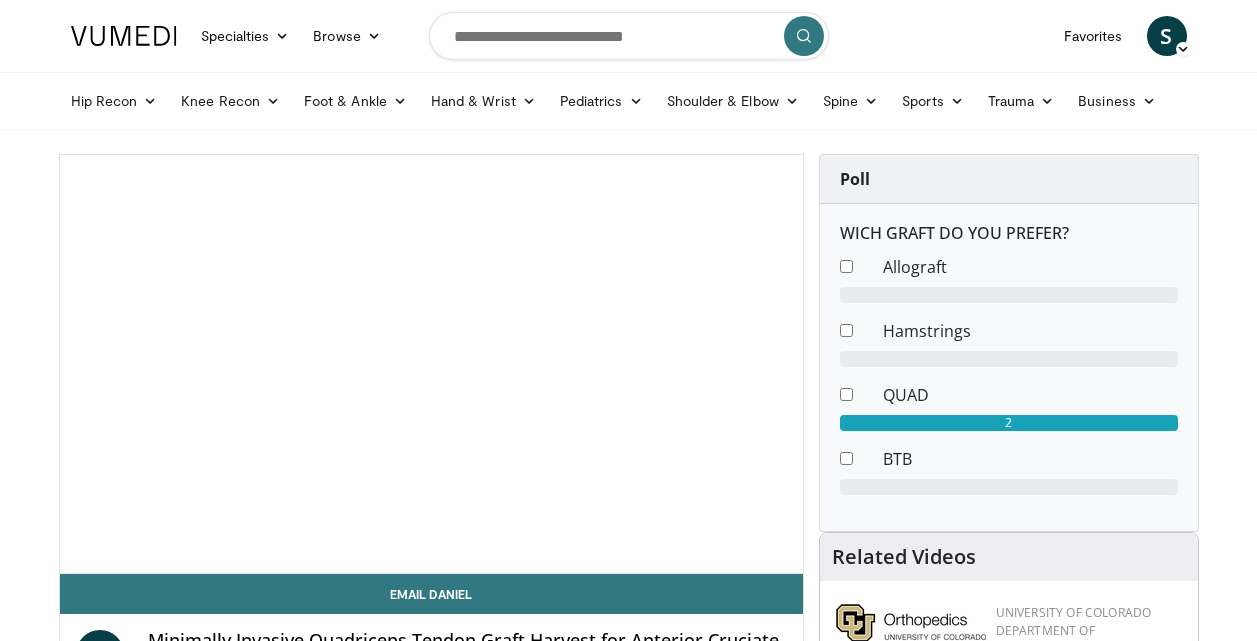 scroll, scrollTop: 0, scrollLeft: 0, axis: both 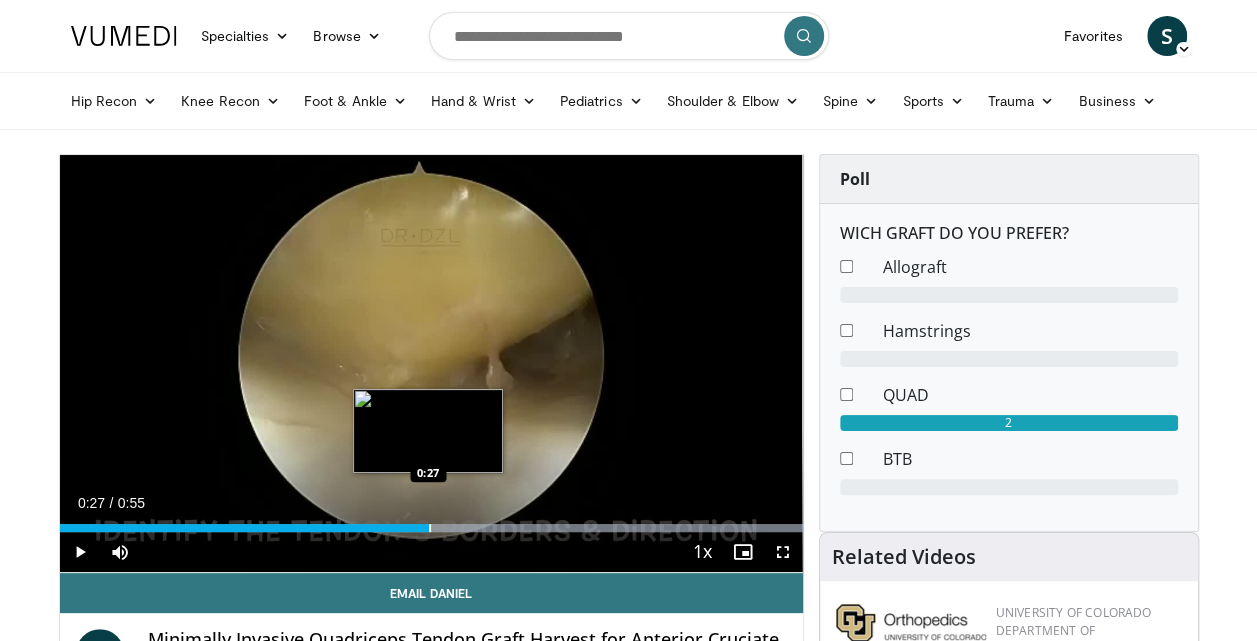 click on "Loaded :  100.00% 0:27 0:27" at bounding box center (431, 528) 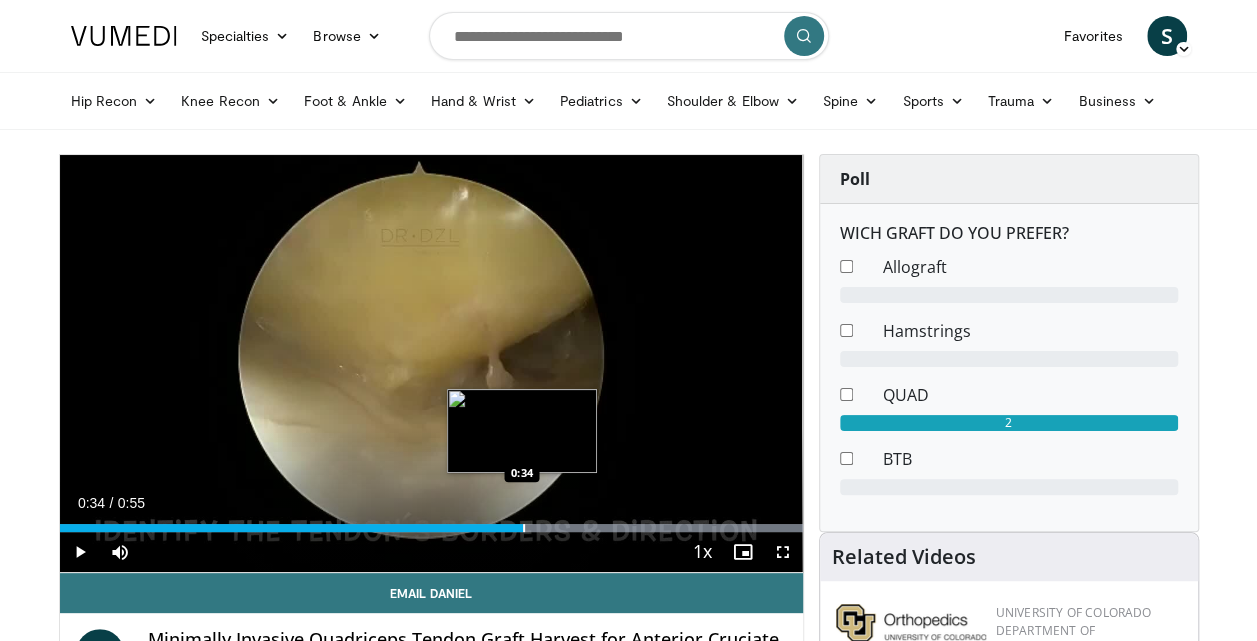 click at bounding box center (524, 528) 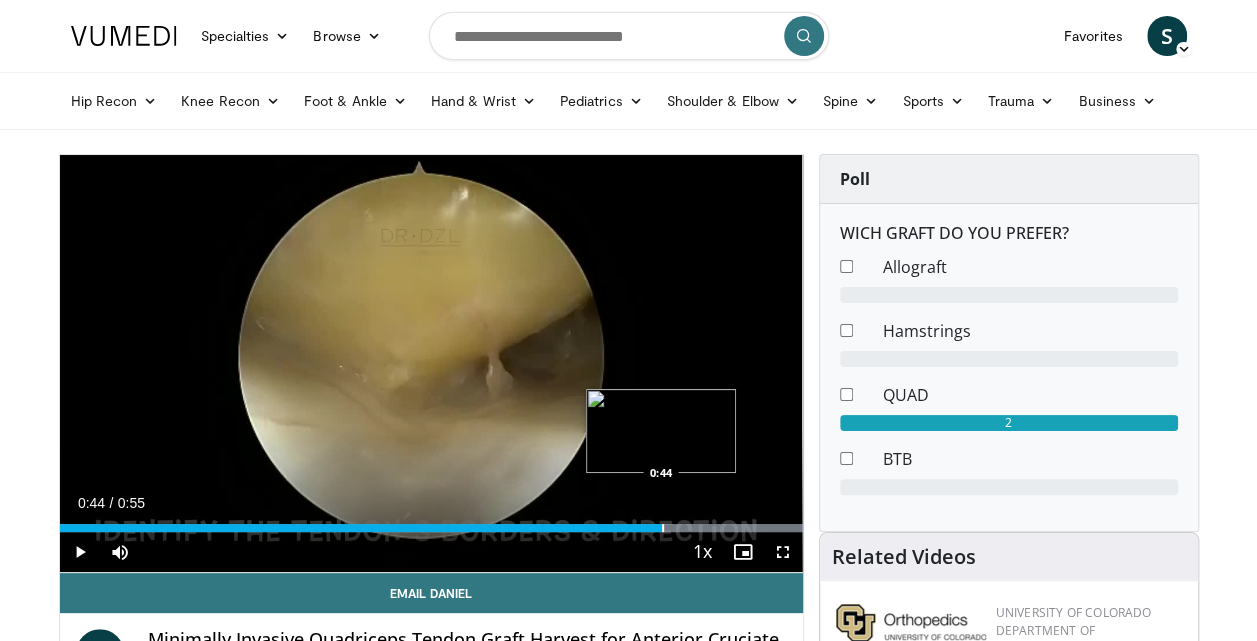 click on "Loaded :  100.00% 0:44 0:44" at bounding box center [431, 522] 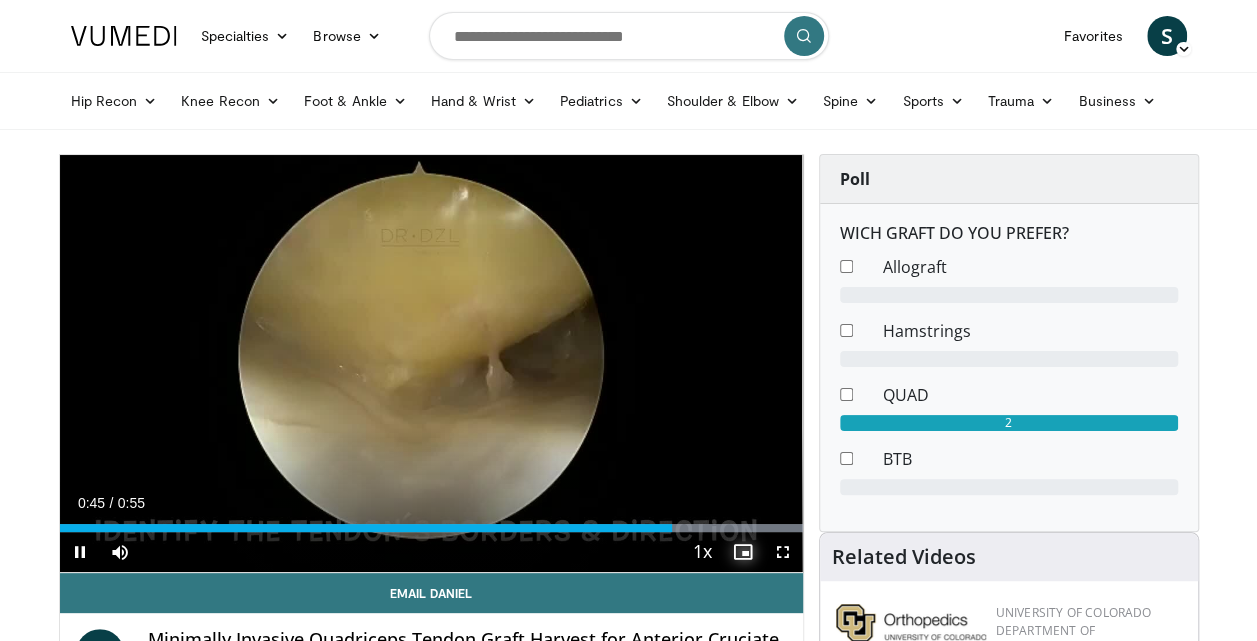 click at bounding box center (743, 552) 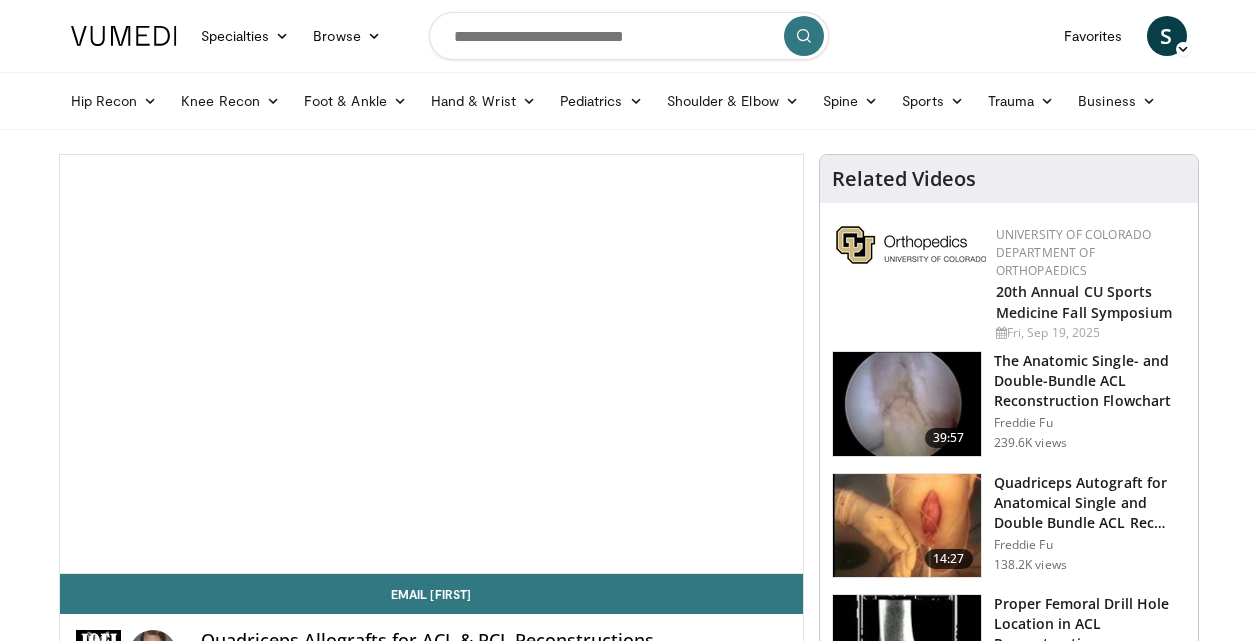 scroll, scrollTop: 4, scrollLeft: 0, axis: vertical 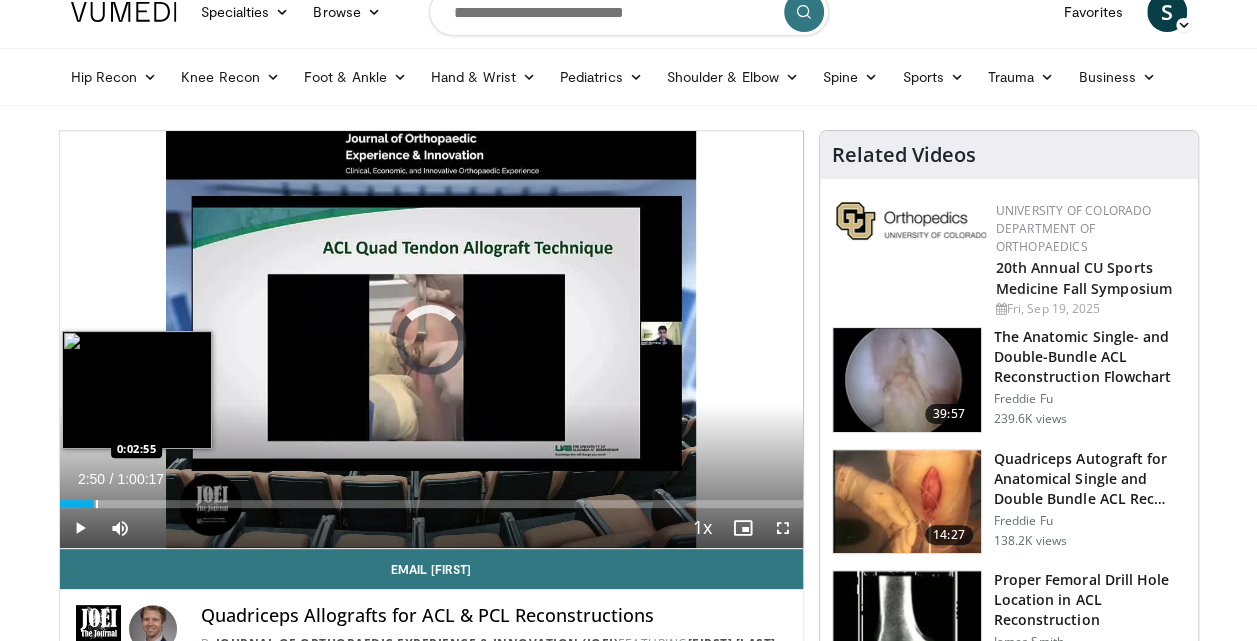 click on "Loaded :  2.47% 0:02:50 0:02:55" at bounding box center [431, 504] 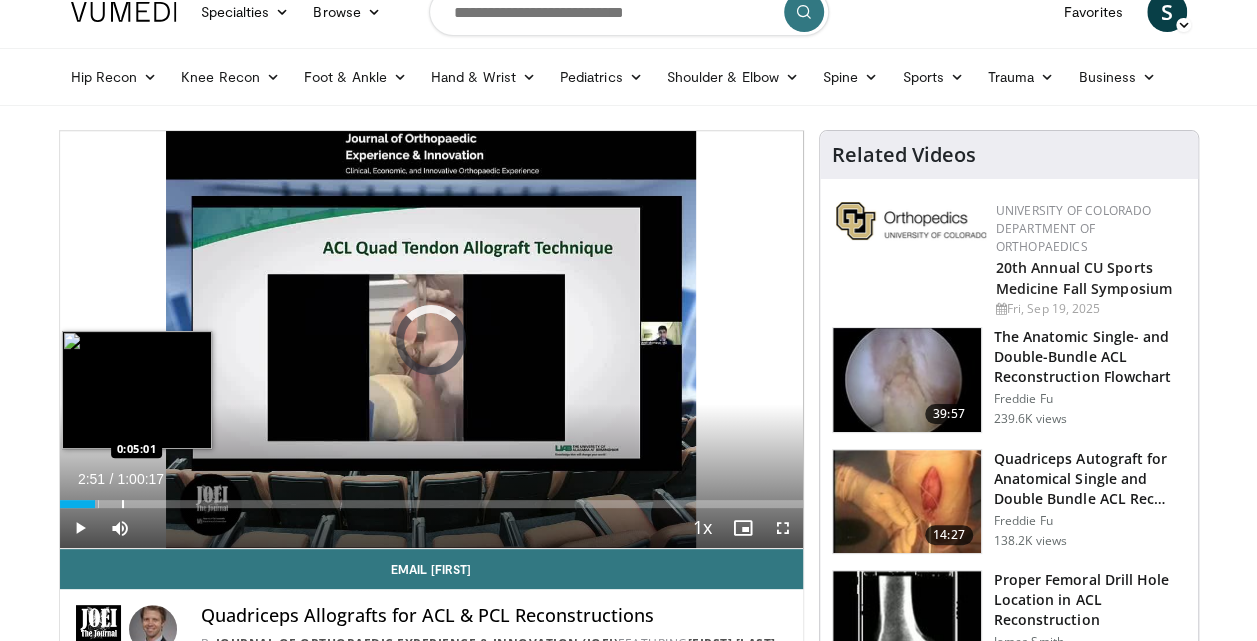 click at bounding box center [123, 504] 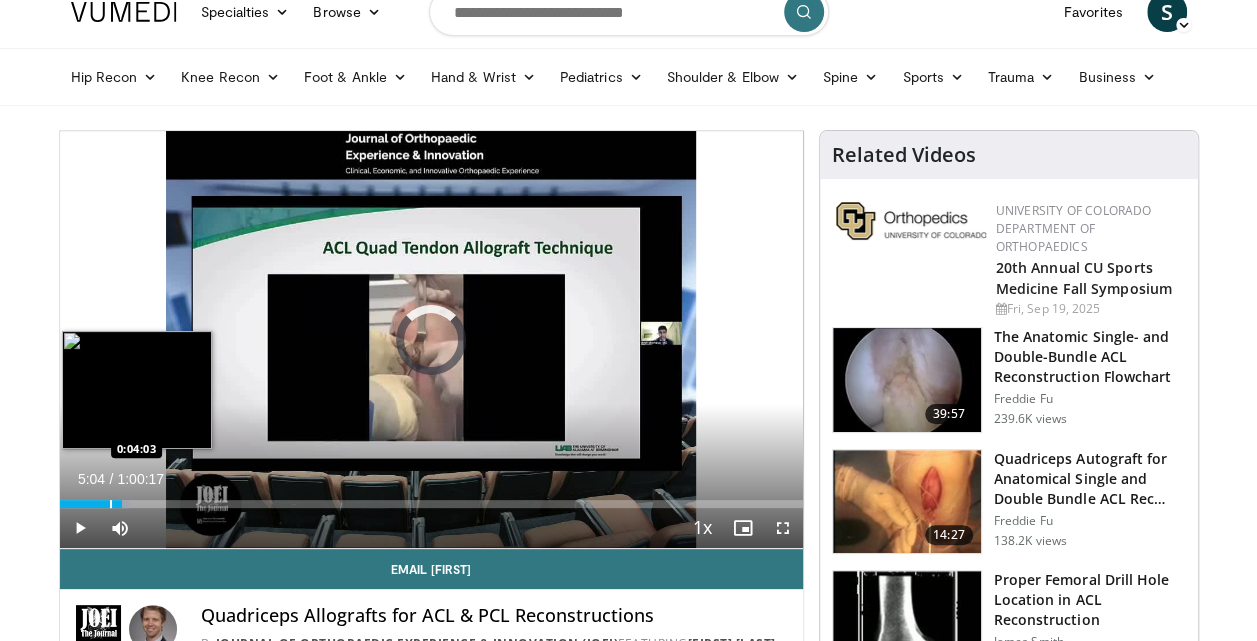 click at bounding box center [111, 504] 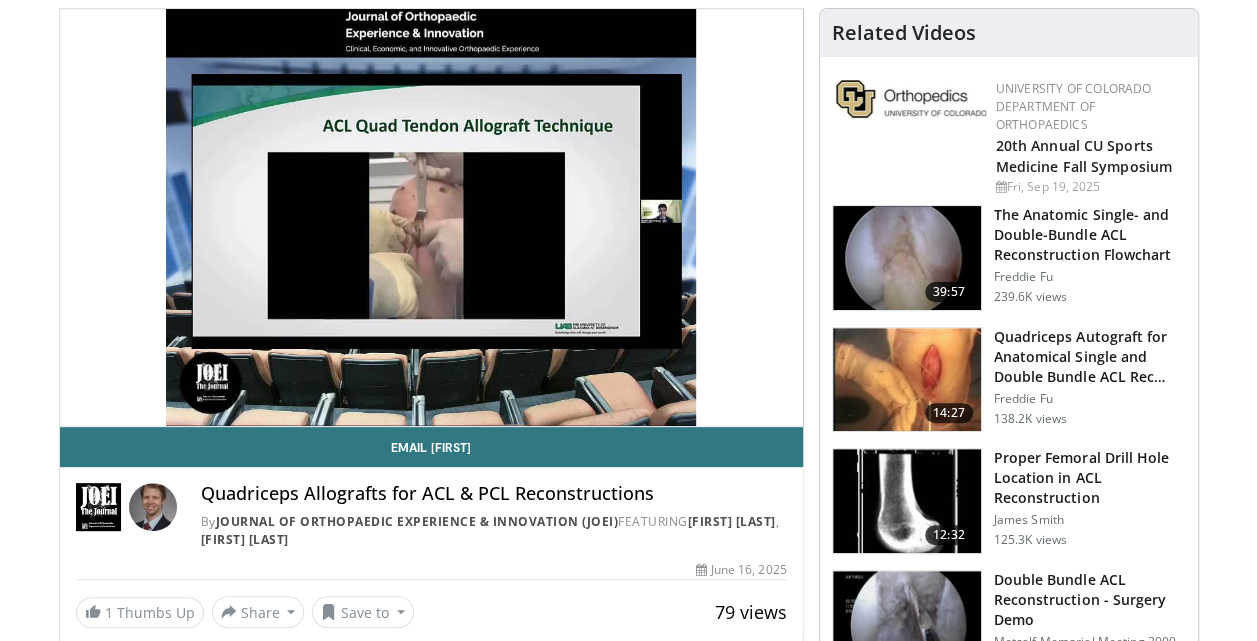 scroll, scrollTop: 0, scrollLeft: 0, axis: both 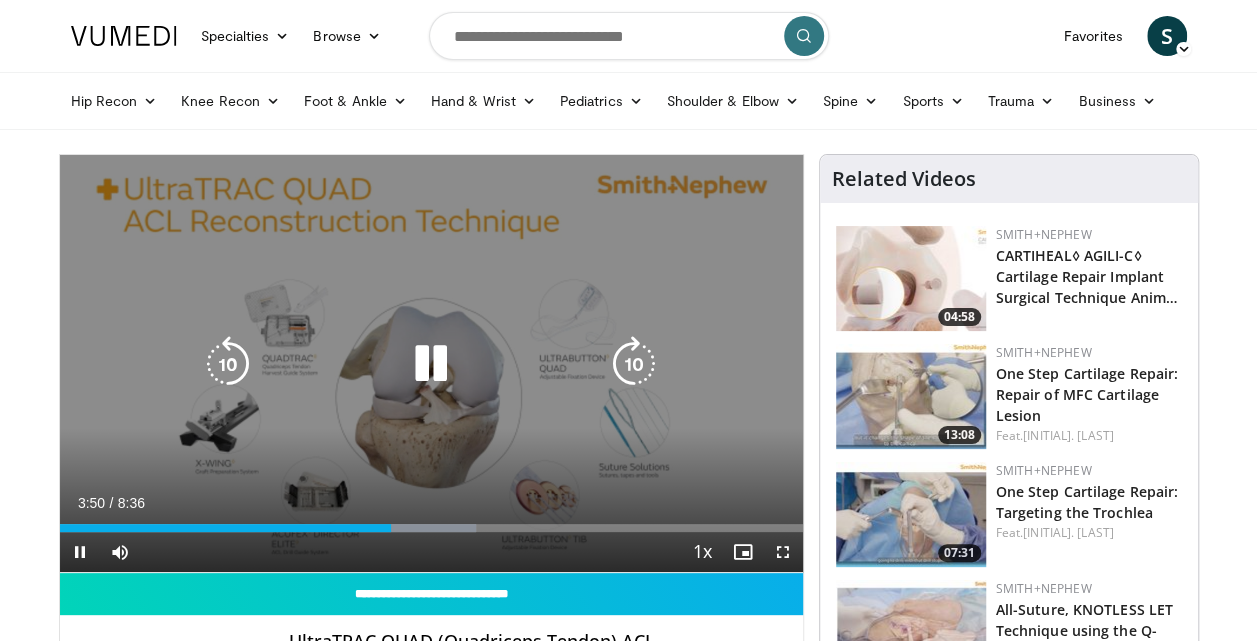 click at bounding box center [431, 364] 